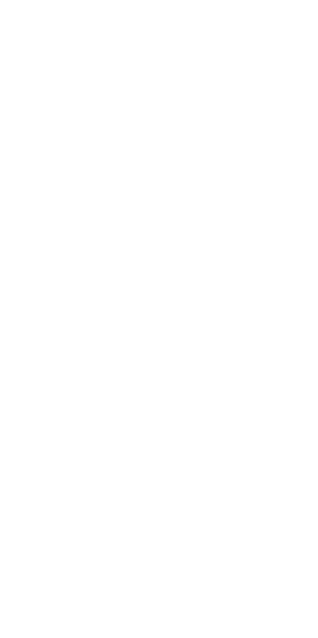 scroll, scrollTop: 0, scrollLeft: 0, axis: both 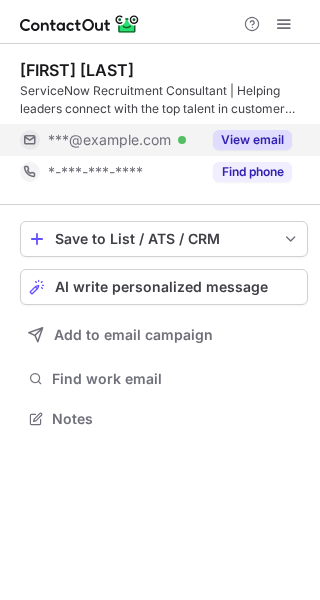 click on "View email" at bounding box center [252, 140] 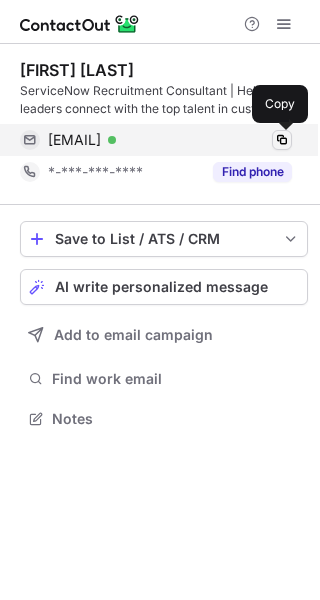 click at bounding box center (282, 140) 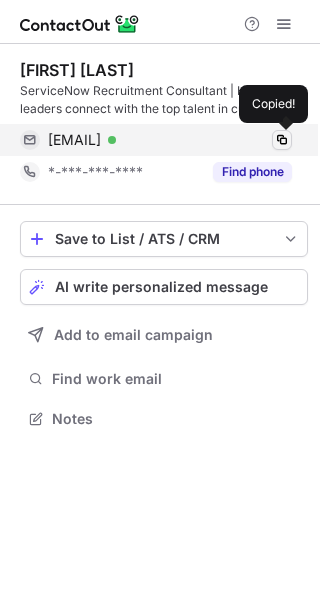 click at bounding box center [282, 140] 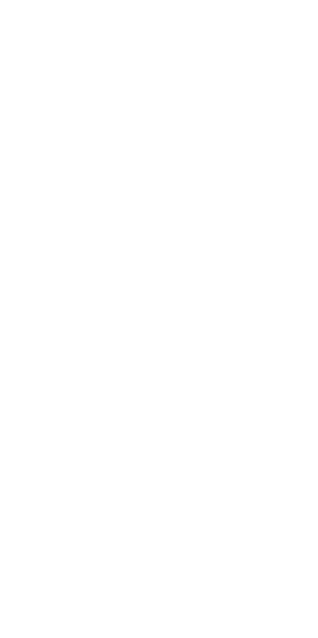 scroll, scrollTop: 0, scrollLeft: 0, axis: both 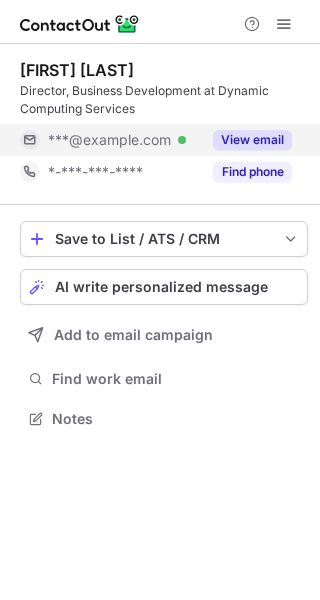 click on "View email" at bounding box center (252, 140) 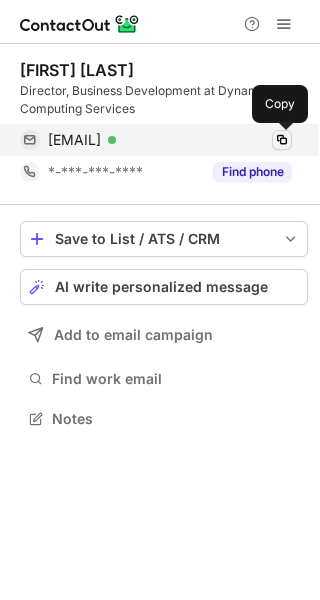click at bounding box center [282, 140] 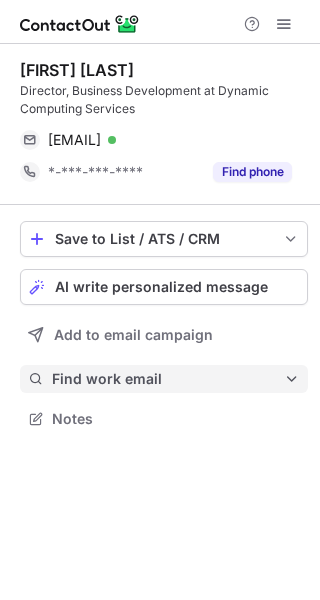click on "Find work email" at bounding box center [164, 379] 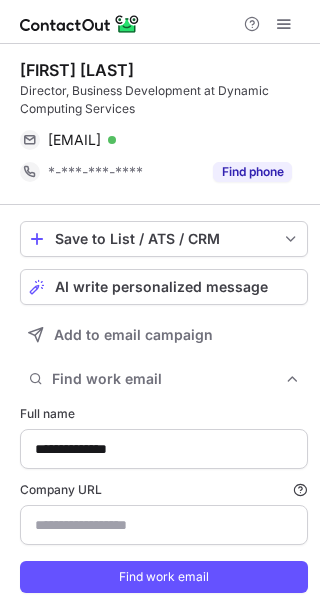 scroll, scrollTop: 10, scrollLeft: 10, axis: both 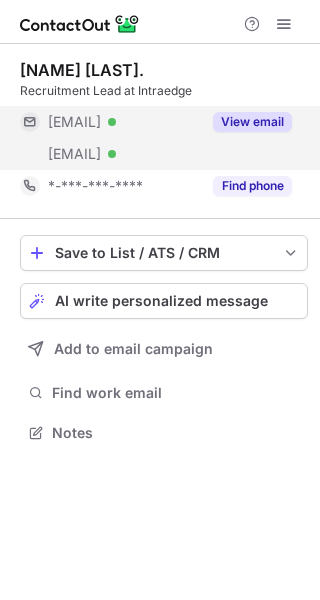 drag, startPoint x: 258, startPoint y: 114, endPoint x: 282, endPoint y: 133, distance: 30.610456 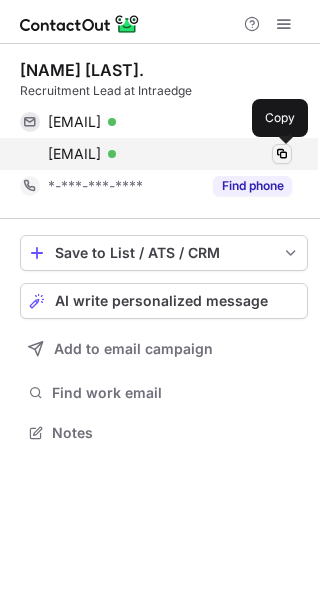 click at bounding box center (282, 154) 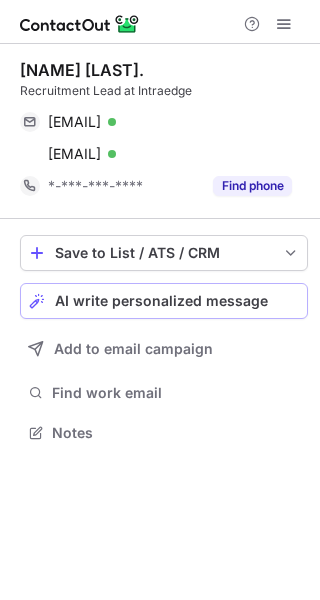 click on "AI write personalized message" at bounding box center (161, 301) 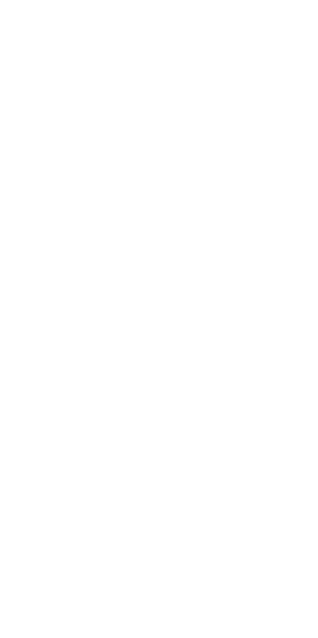 scroll, scrollTop: 0, scrollLeft: 0, axis: both 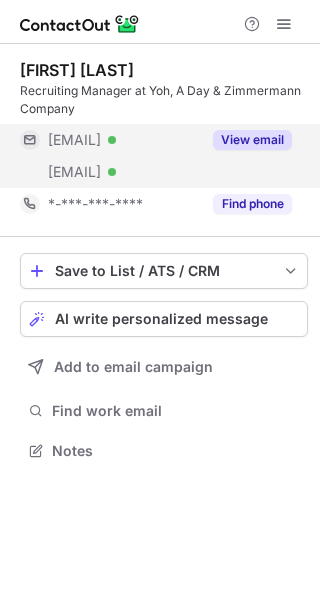 click on "View email" at bounding box center [246, 140] 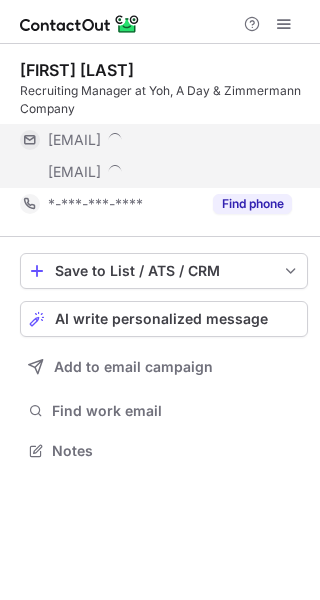 scroll, scrollTop: 10, scrollLeft: 10, axis: both 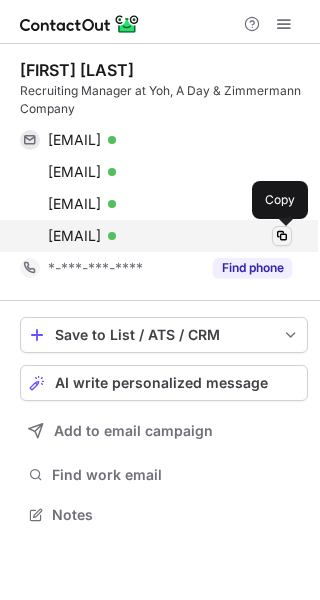 click at bounding box center [282, 236] 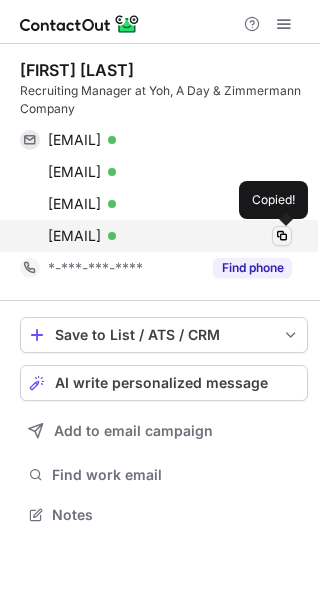 click at bounding box center [282, 236] 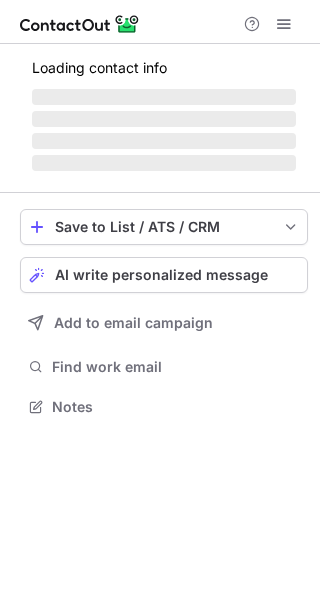 scroll, scrollTop: 0, scrollLeft: 0, axis: both 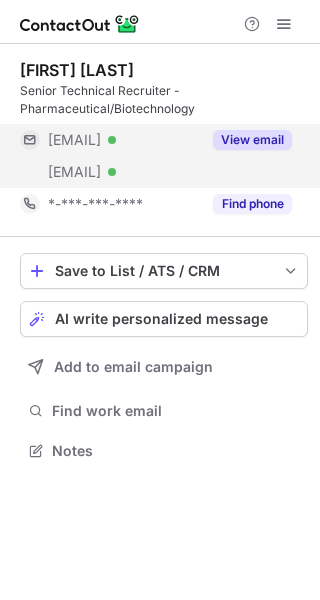 click on "View email" at bounding box center [246, 140] 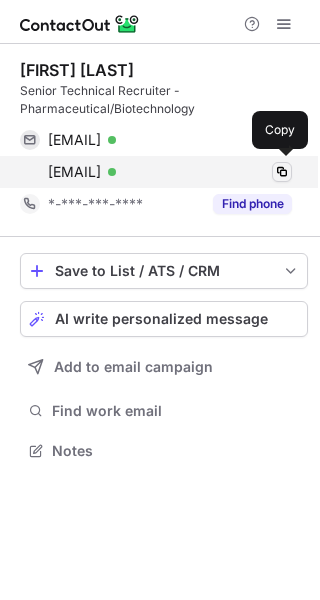click on "jclayton@technicalsource.com Verified Copy" at bounding box center (156, 172) 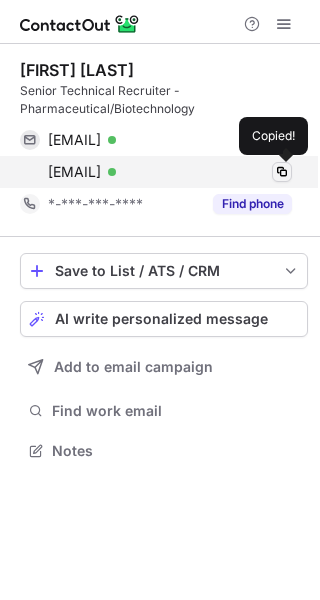 click at bounding box center [282, 172] 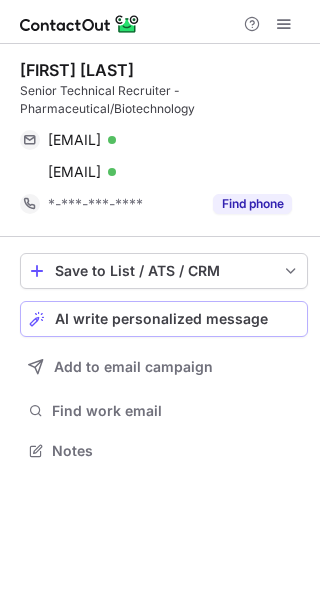 click on "AI write personalized message" at bounding box center (161, 319) 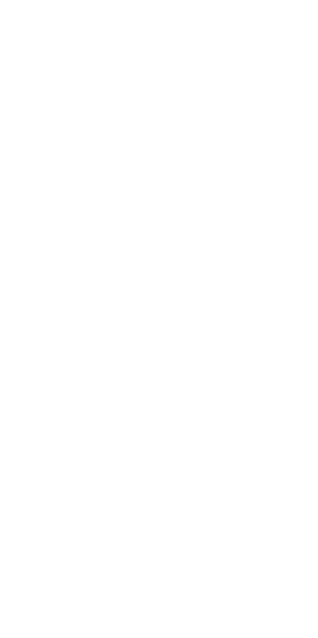 scroll, scrollTop: 0, scrollLeft: 0, axis: both 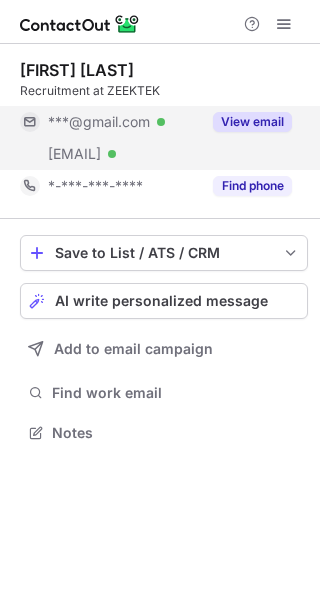 click on "View email" at bounding box center (252, 122) 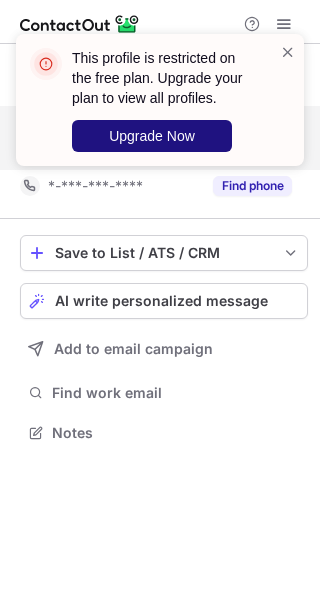 click on "Upgrade Now" at bounding box center (152, 136) 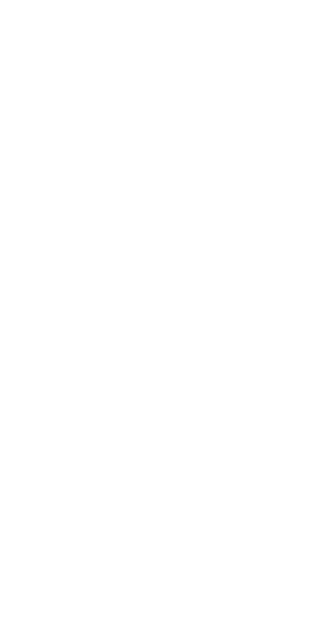 scroll, scrollTop: 0, scrollLeft: 0, axis: both 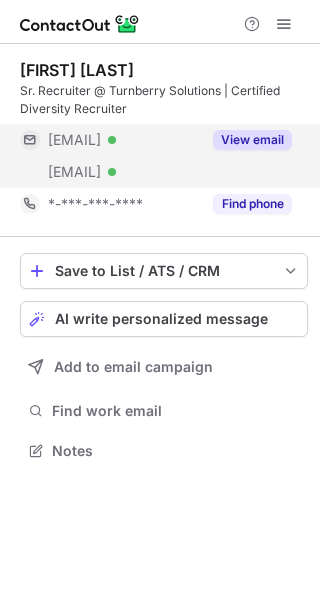 click on "View email" at bounding box center (246, 140) 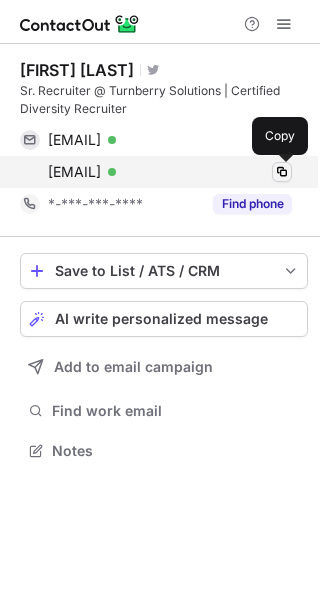 click at bounding box center (282, 172) 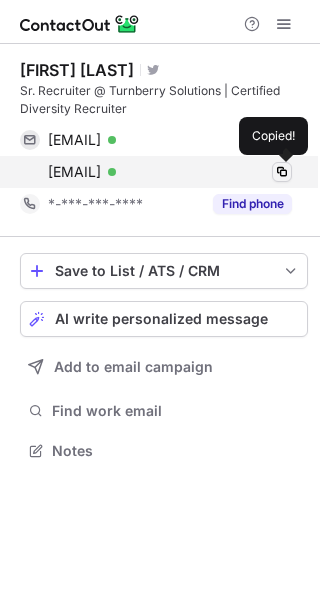 click at bounding box center [282, 172] 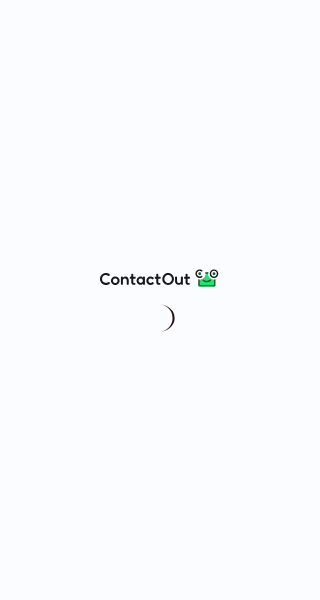 scroll, scrollTop: 0, scrollLeft: 0, axis: both 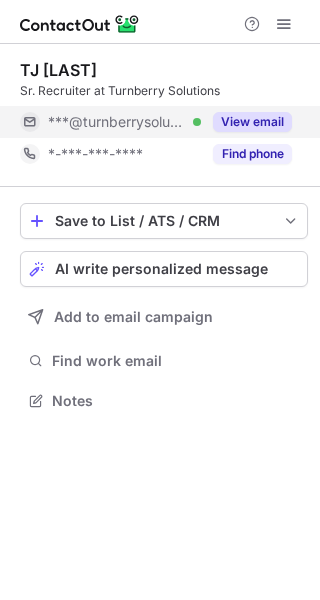 click on "View email" at bounding box center (252, 122) 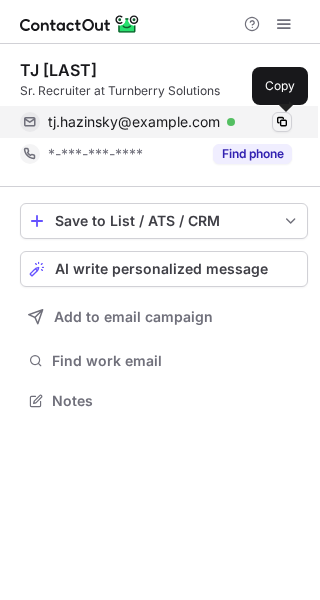 click at bounding box center (282, 122) 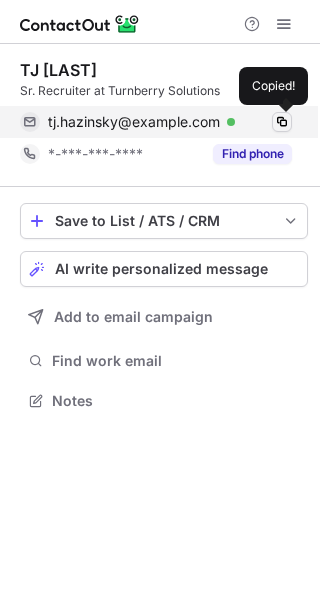 click at bounding box center (282, 122) 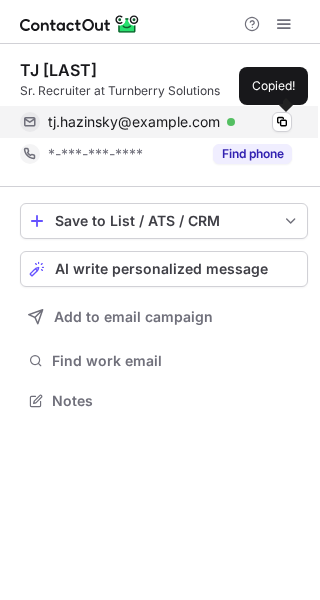 click at bounding box center (282, 122) 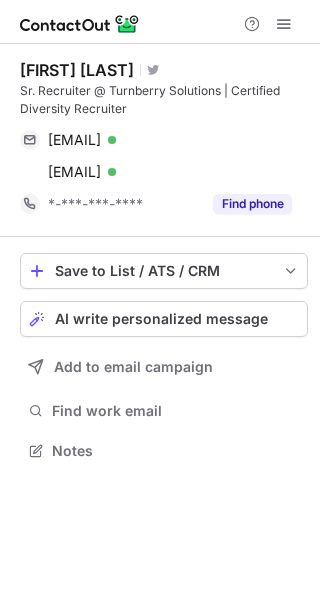 scroll, scrollTop: 0, scrollLeft: 0, axis: both 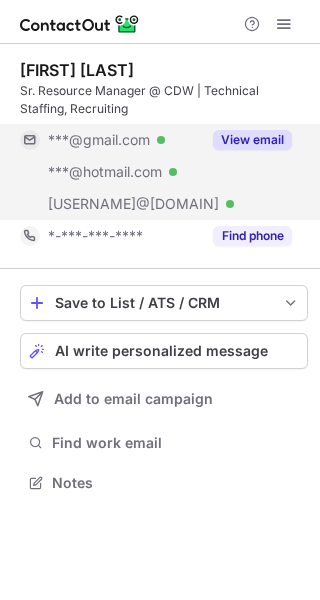 click on "View email" at bounding box center [246, 140] 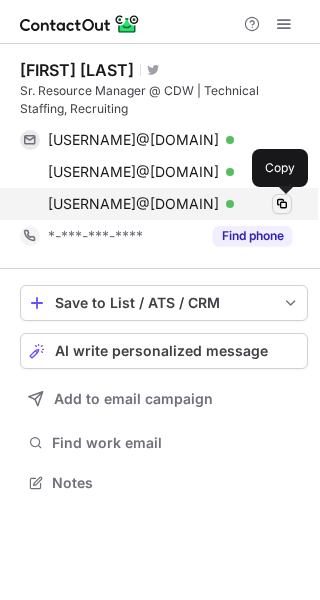 click at bounding box center (282, 204) 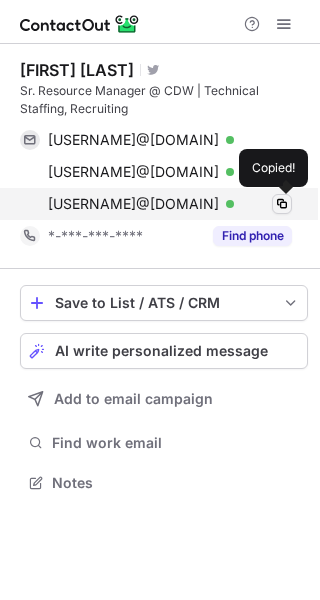 click at bounding box center [282, 204] 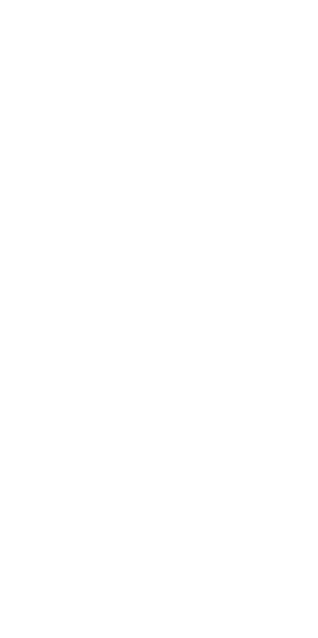 scroll, scrollTop: 0, scrollLeft: 0, axis: both 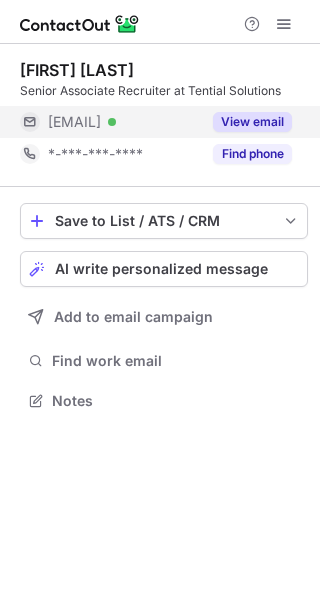 drag, startPoint x: 262, startPoint y: 100, endPoint x: 266, endPoint y: 126, distance: 26.305893 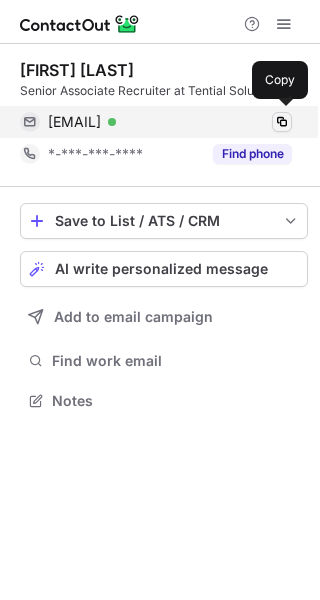 click at bounding box center [282, 122] 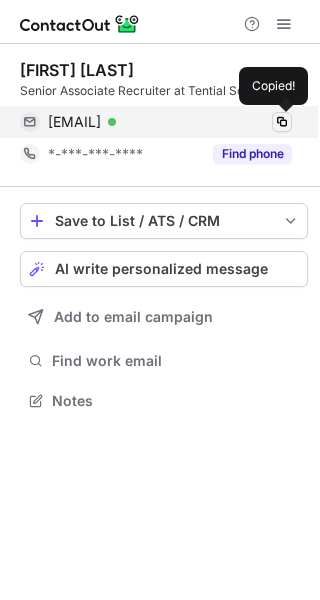 click at bounding box center [282, 122] 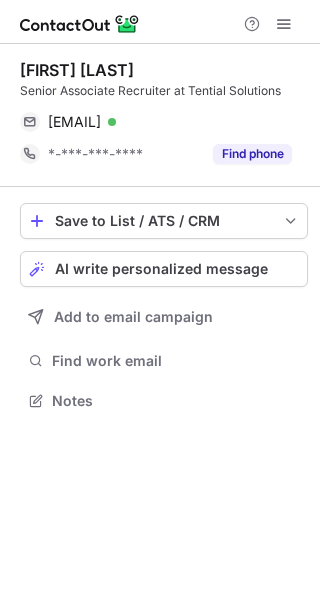 click on "Save to List / ATS / CRM List Select Lever Connect Greenhouse Connect Salesforce Connect Hubspot Connect Bullhorn Connect Zapier (100+ Applications) Connect Request a new integration AI write personalized message Add to email campaign Find work email Notes" at bounding box center [164, 309] 